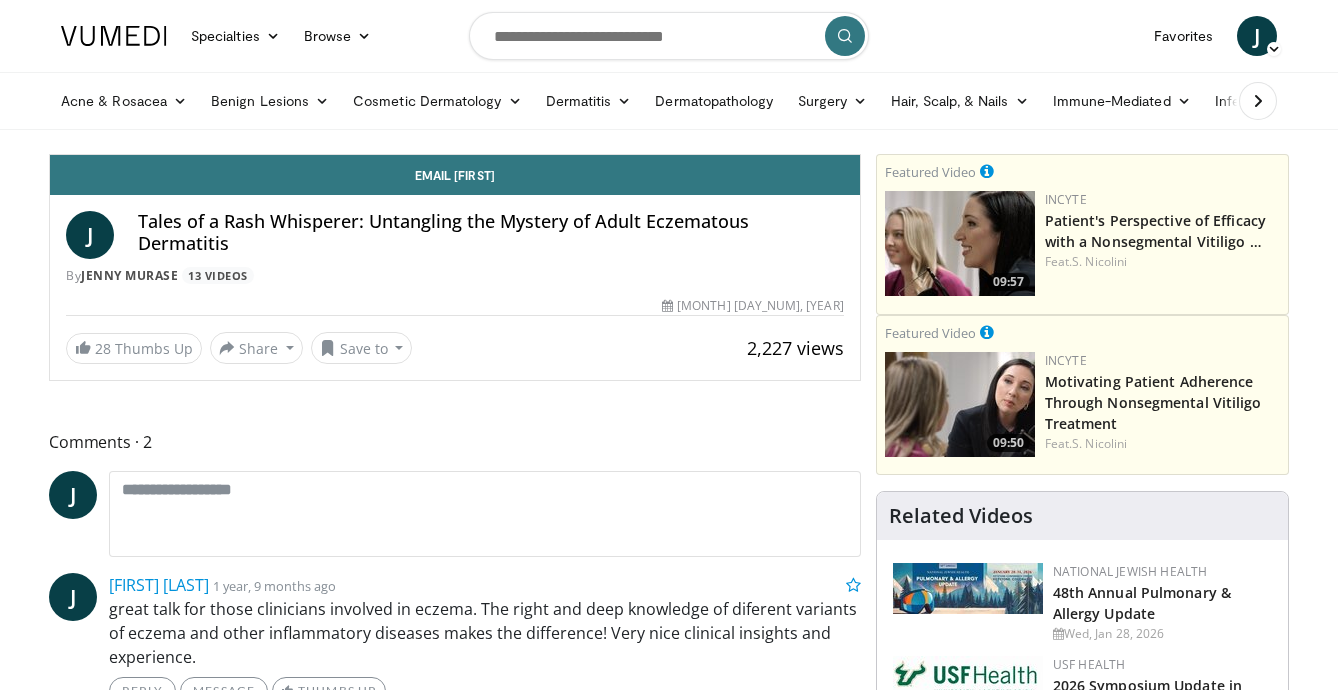 scroll, scrollTop: 0, scrollLeft: 0, axis: both 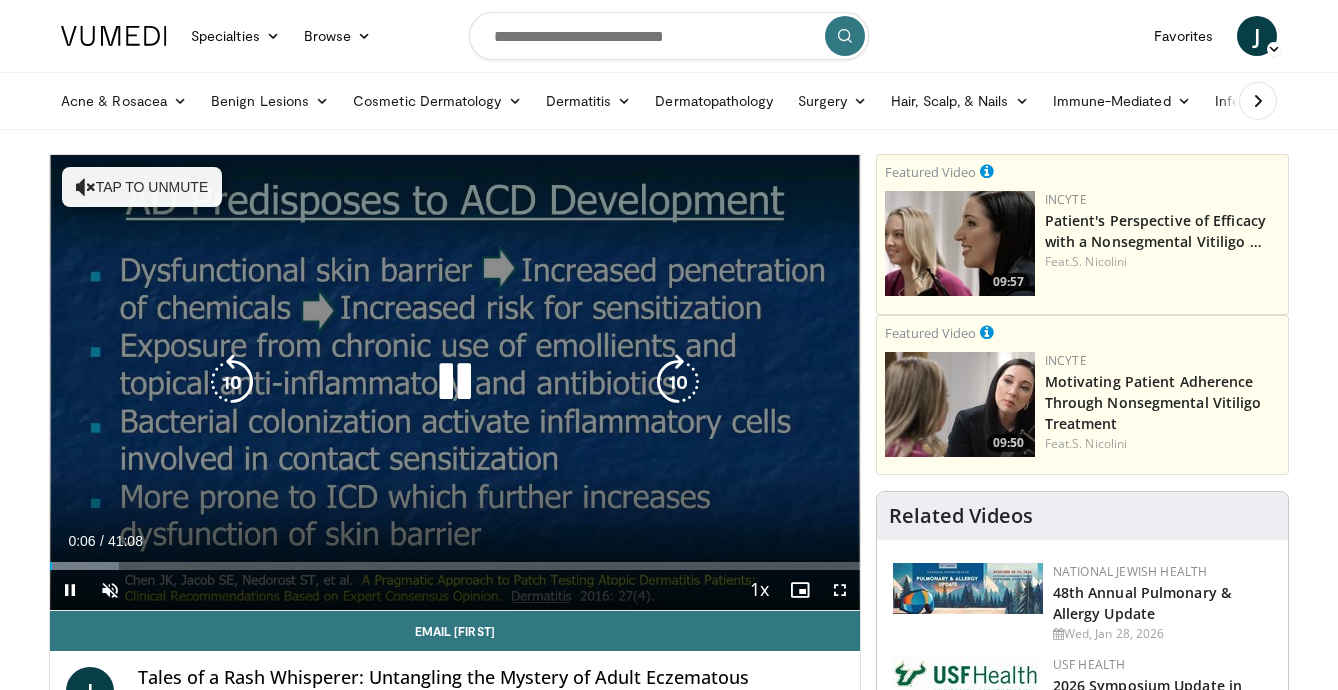 click on "Tap to unmute" at bounding box center (142, 187) 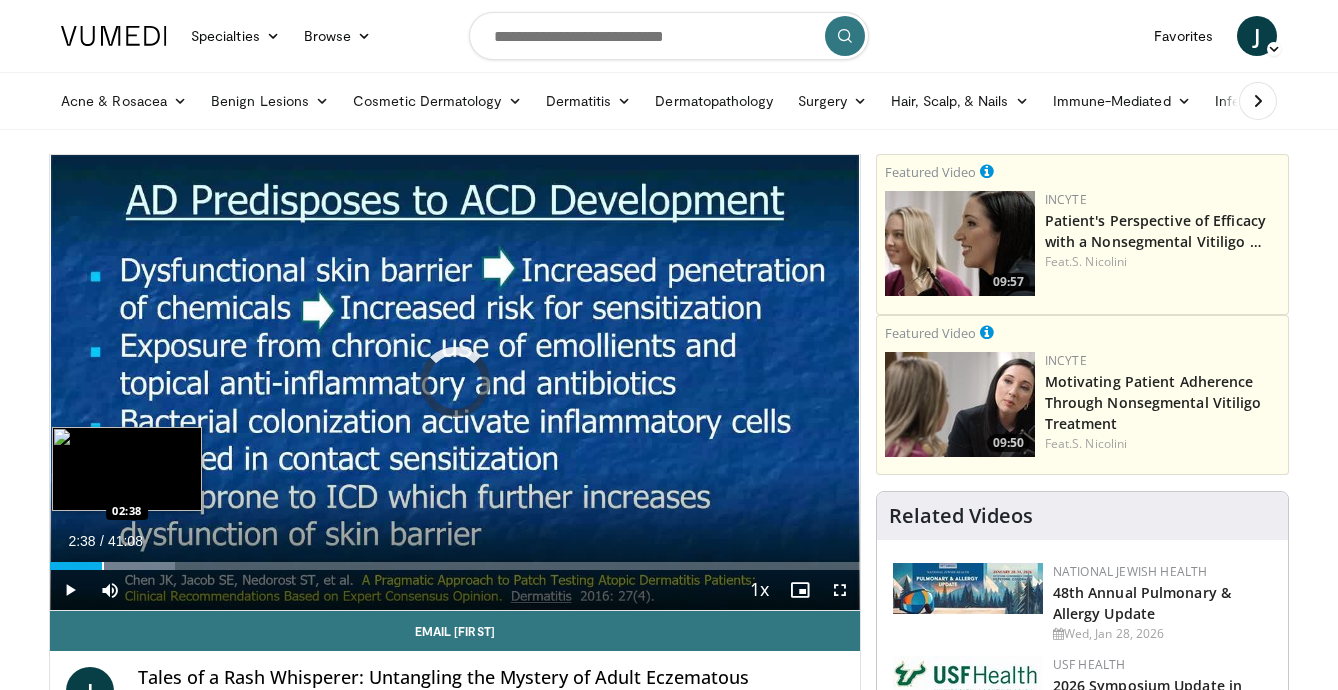 click at bounding box center (103, 566) 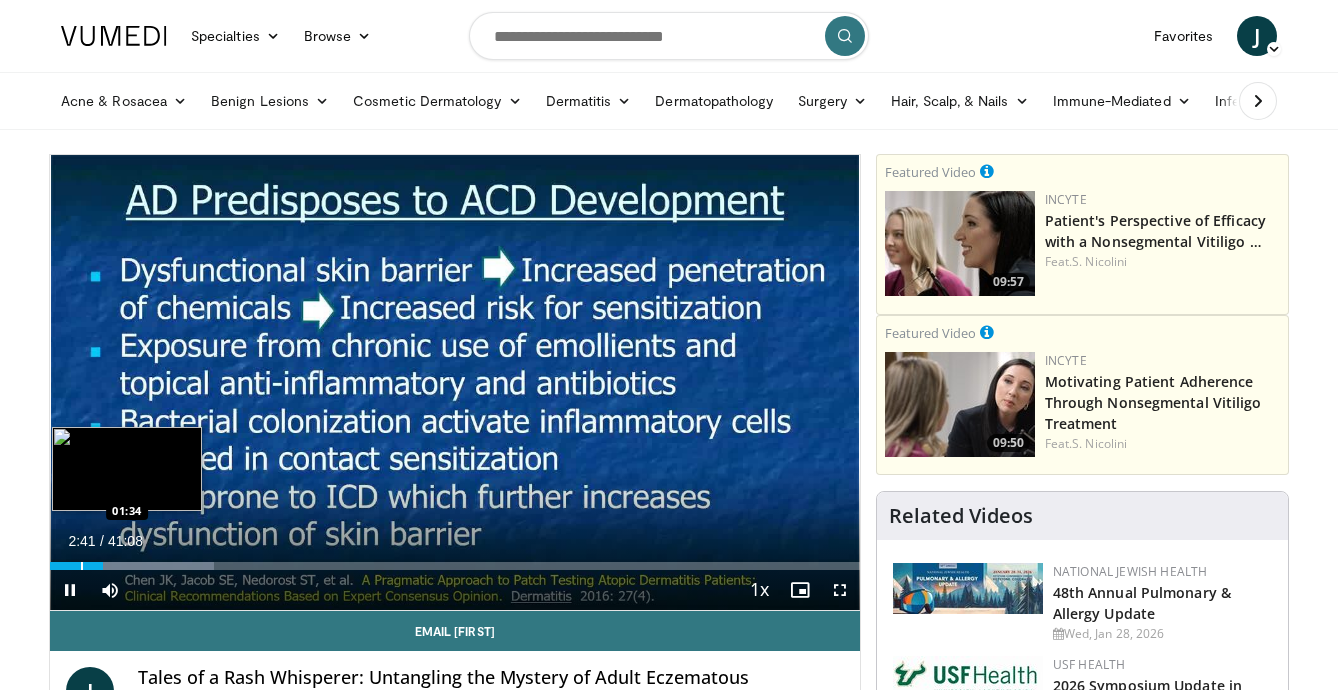 click at bounding box center [82, 566] 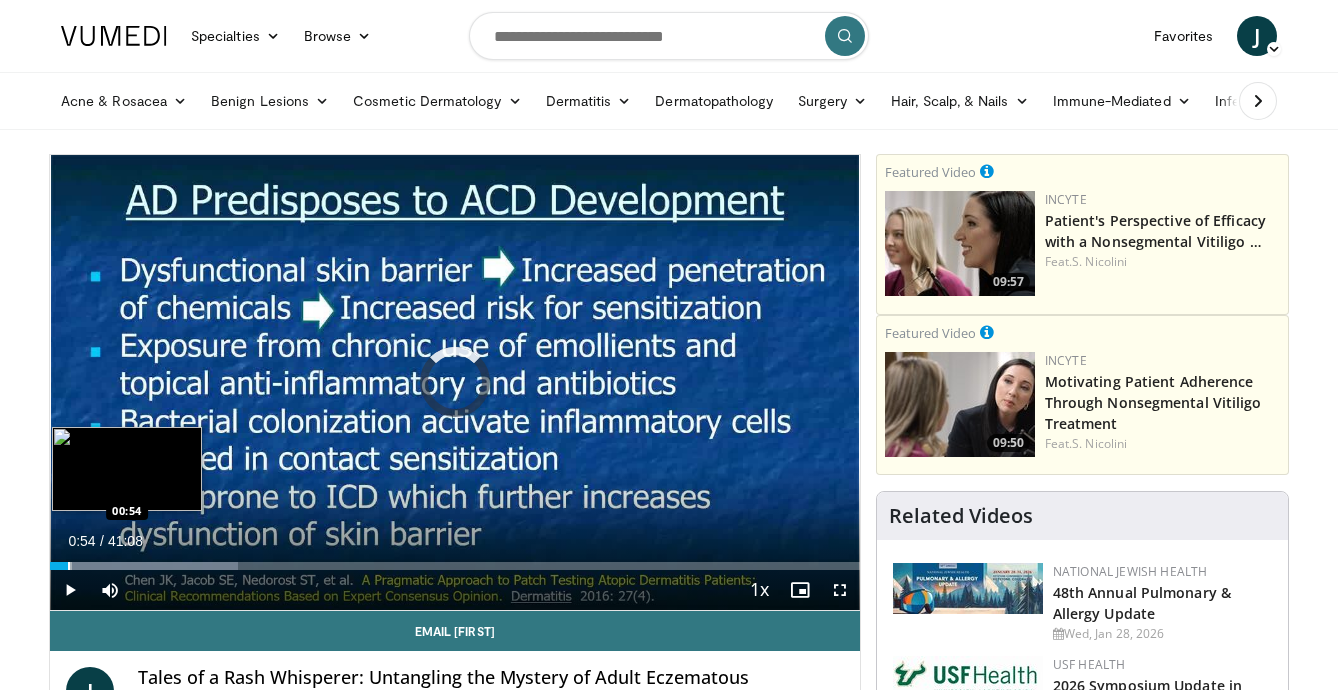 click at bounding box center [69, 566] 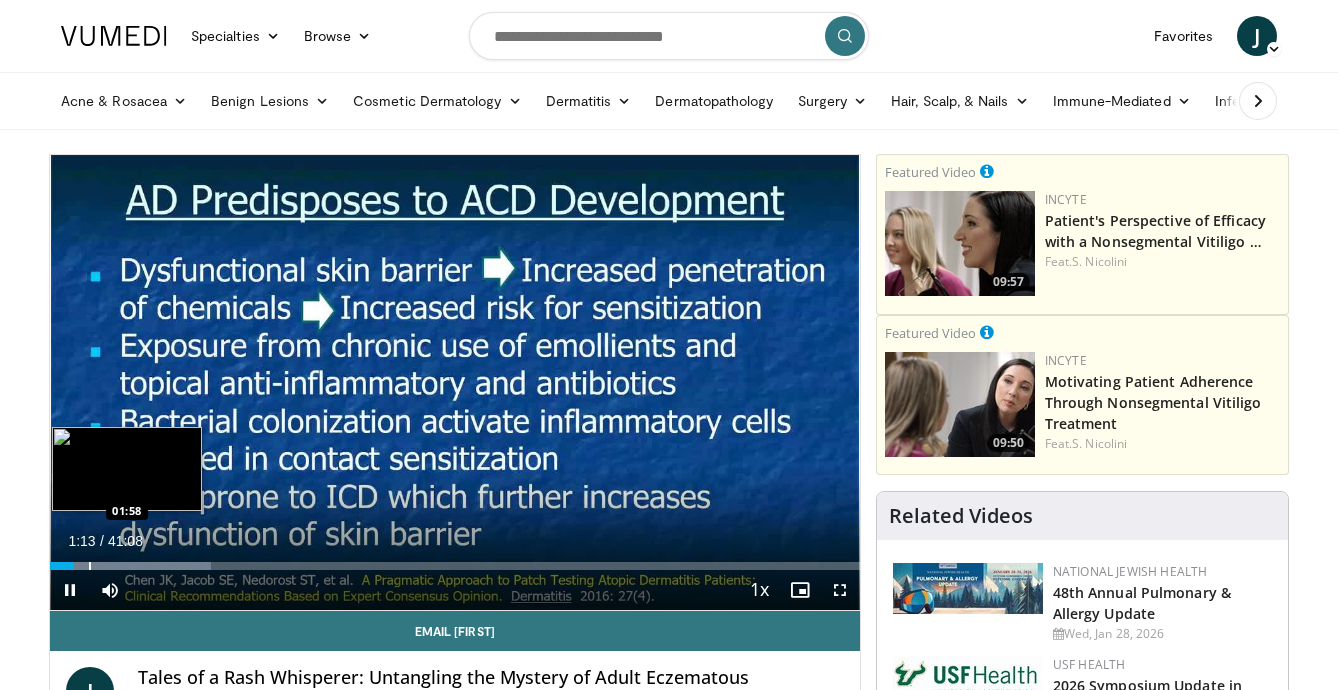 click at bounding box center [90, 566] 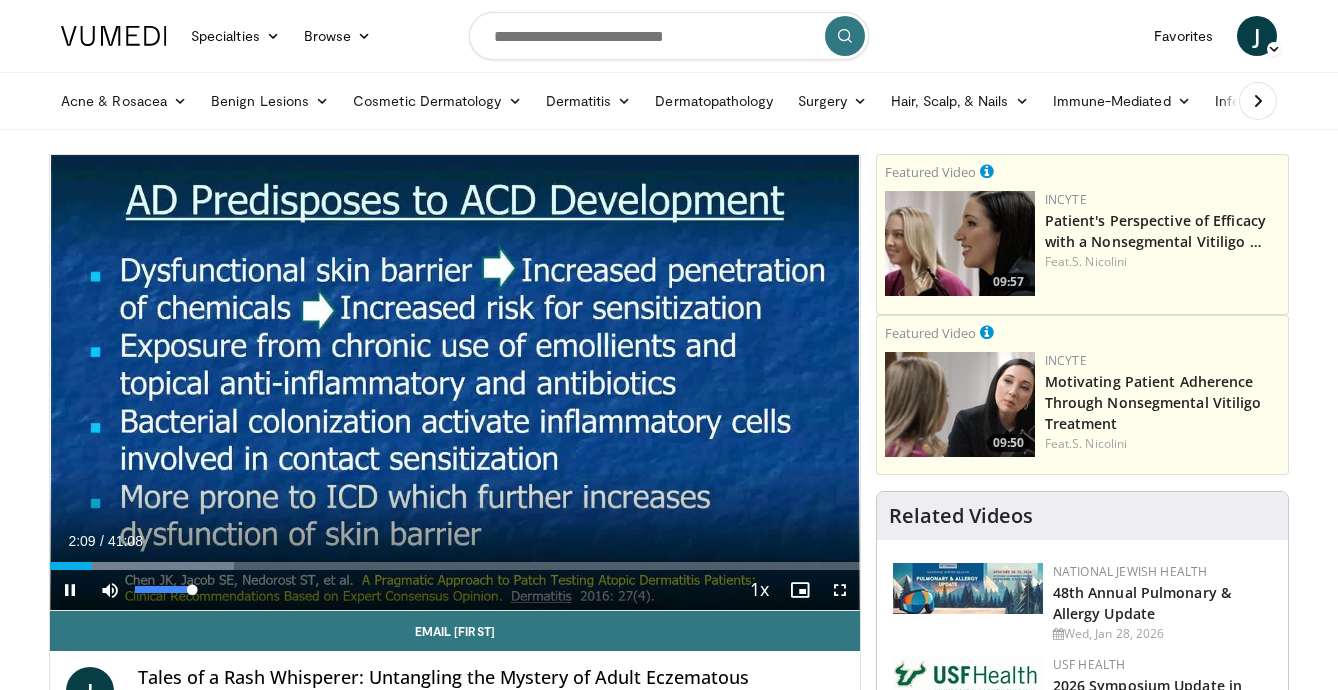click at bounding box center [110, 590] 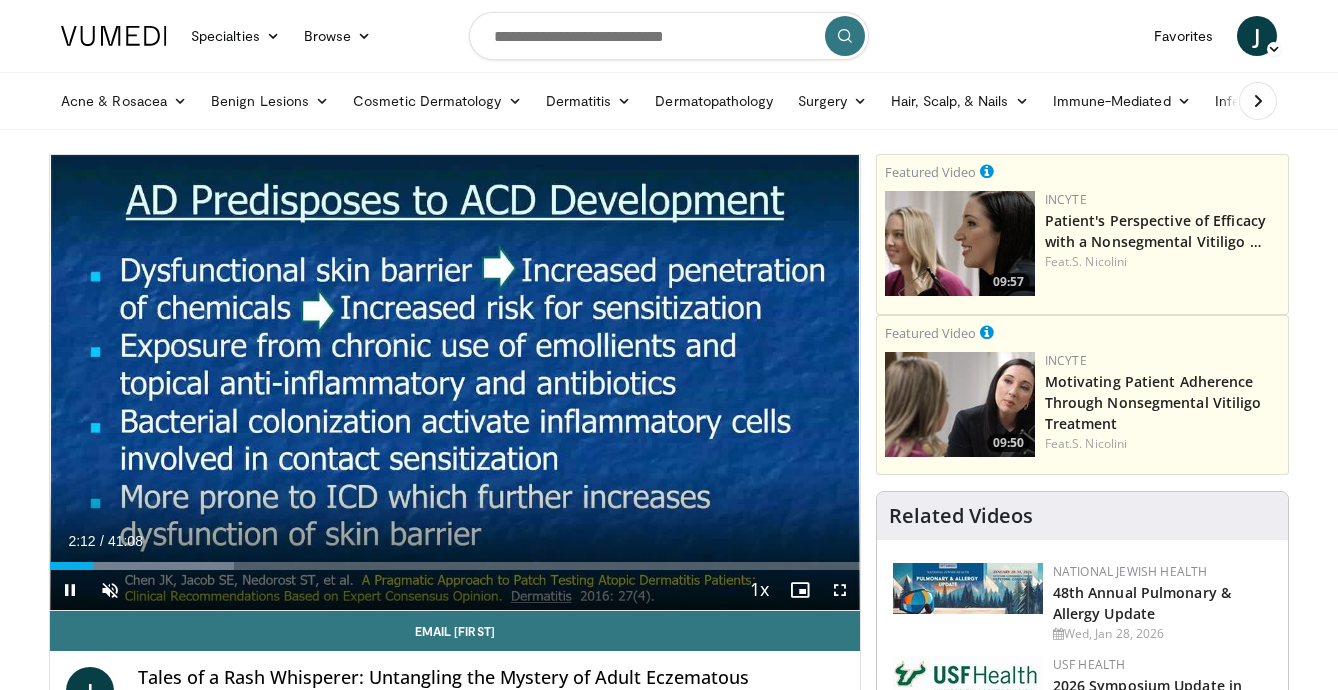 click at bounding box center [70, 590] 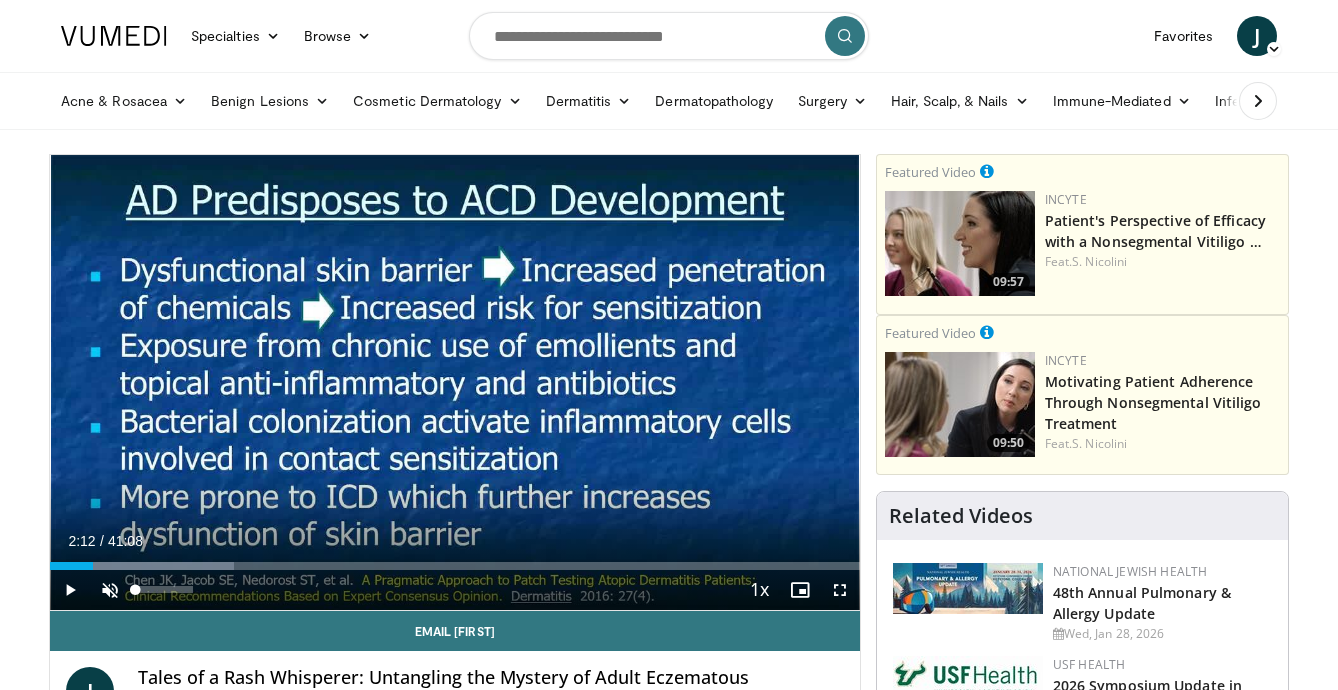 click at bounding box center [110, 590] 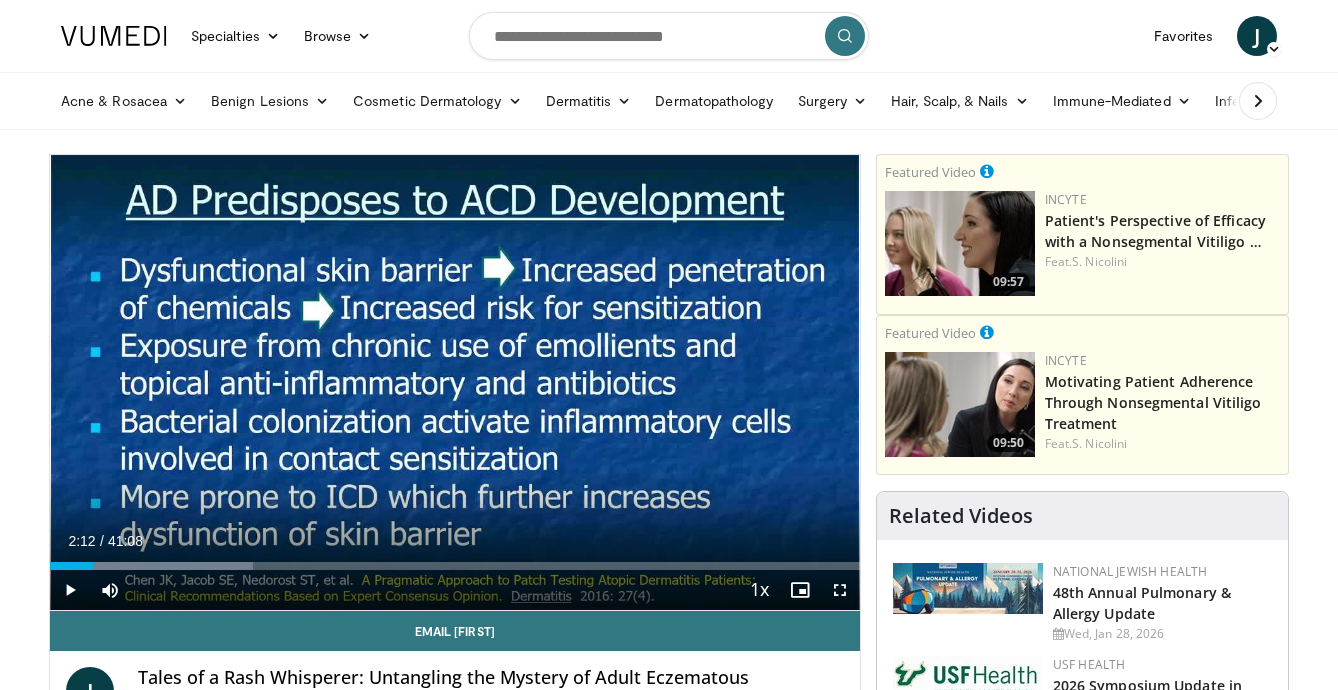 click at bounding box center (70, 590) 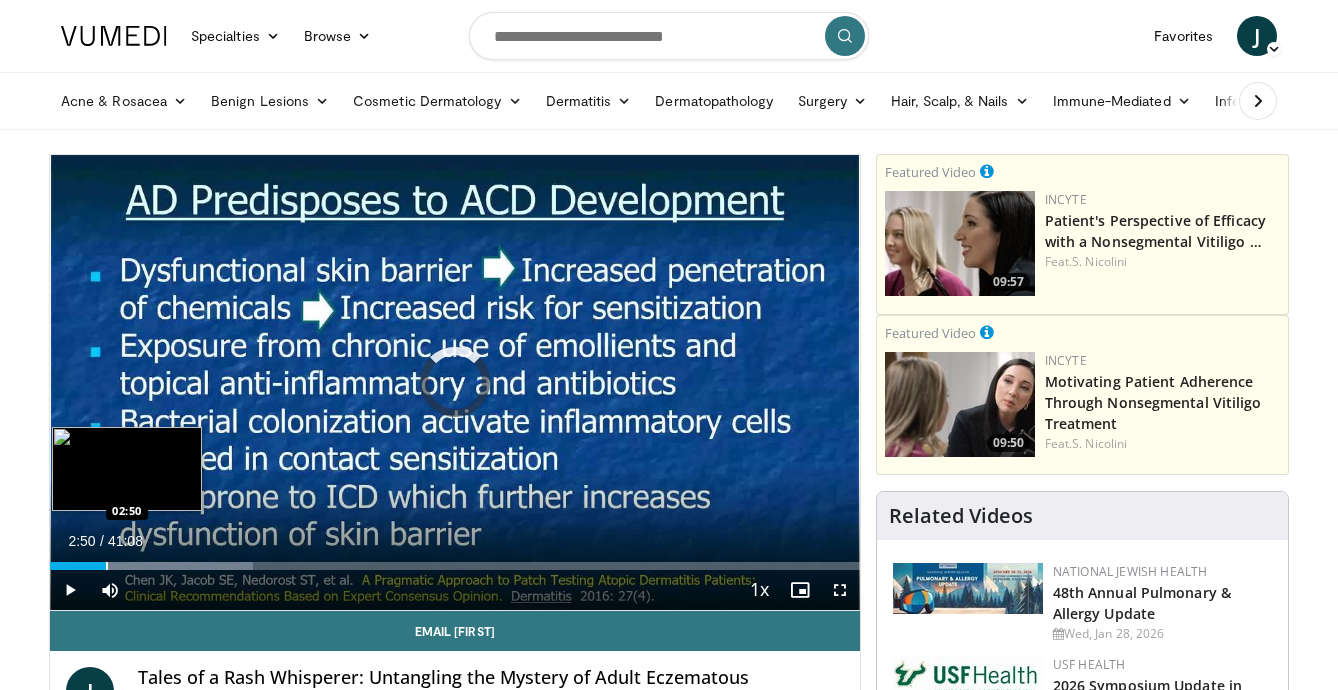 click at bounding box center (107, 566) 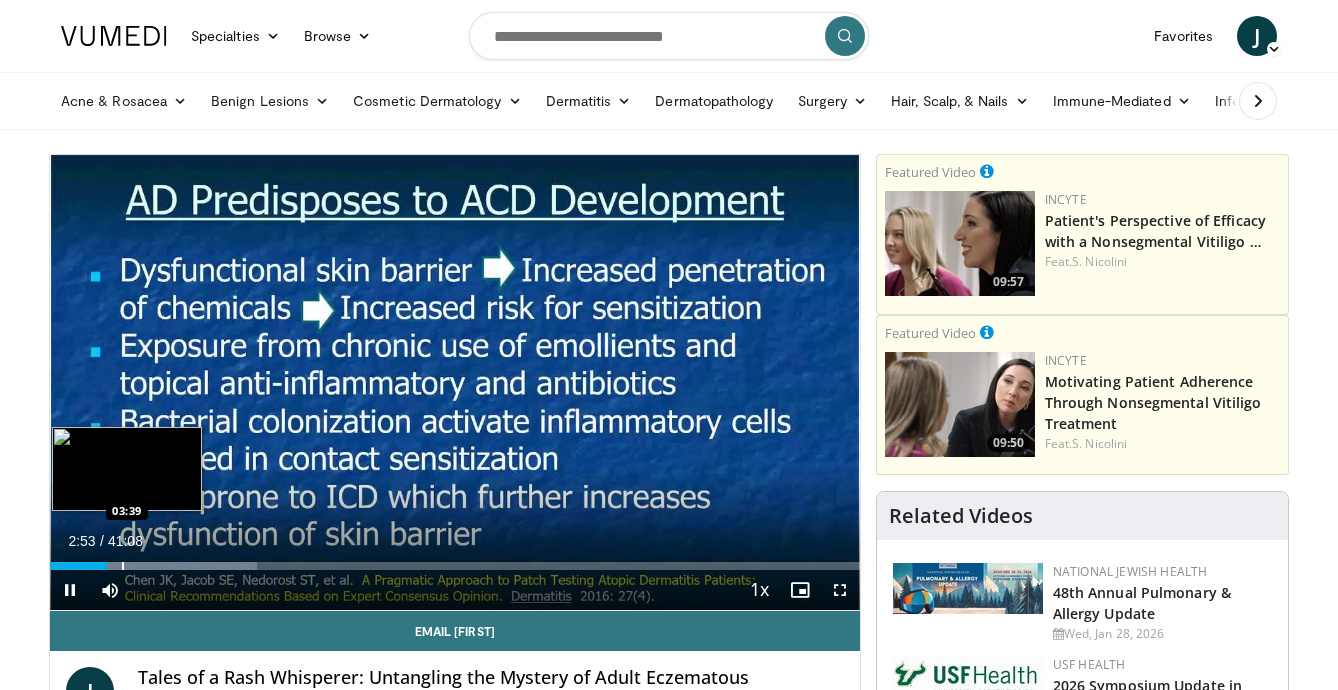 click on "Loaded :  [PERCENTAGE]% [TIME] [TIME]" at bounding box center [455, 560] 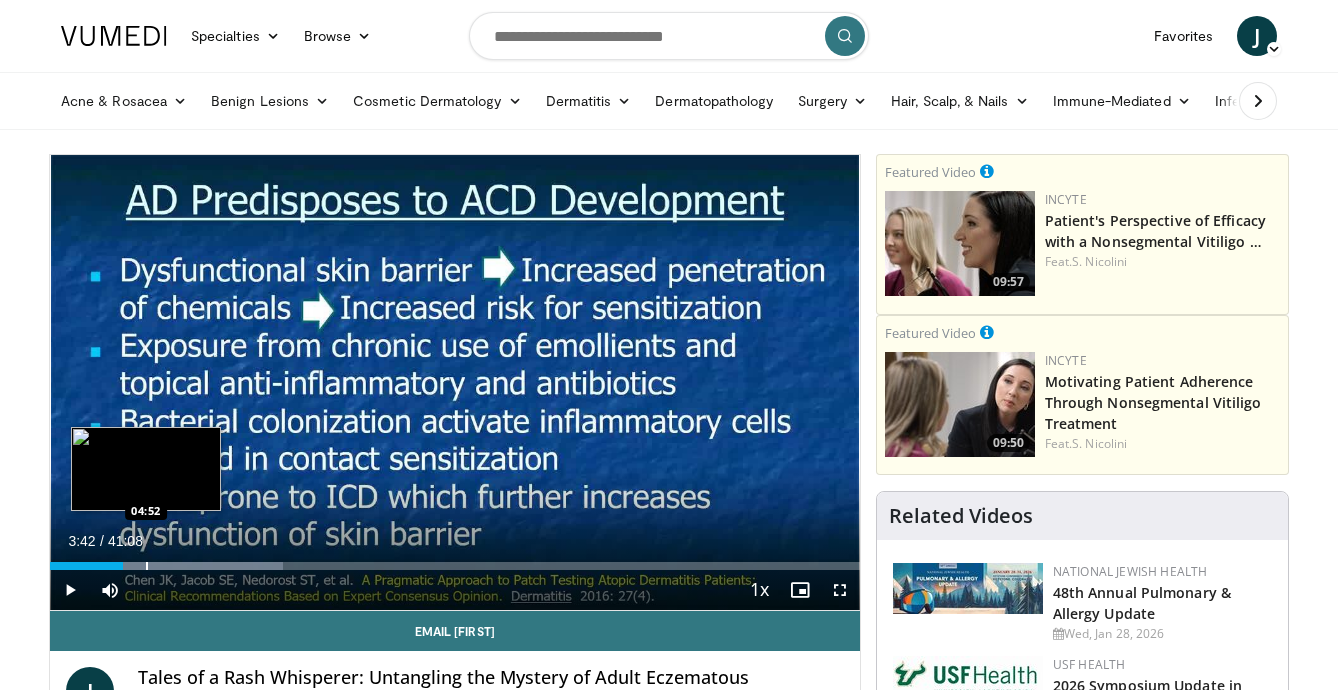 click at bounding box center [147, 566] 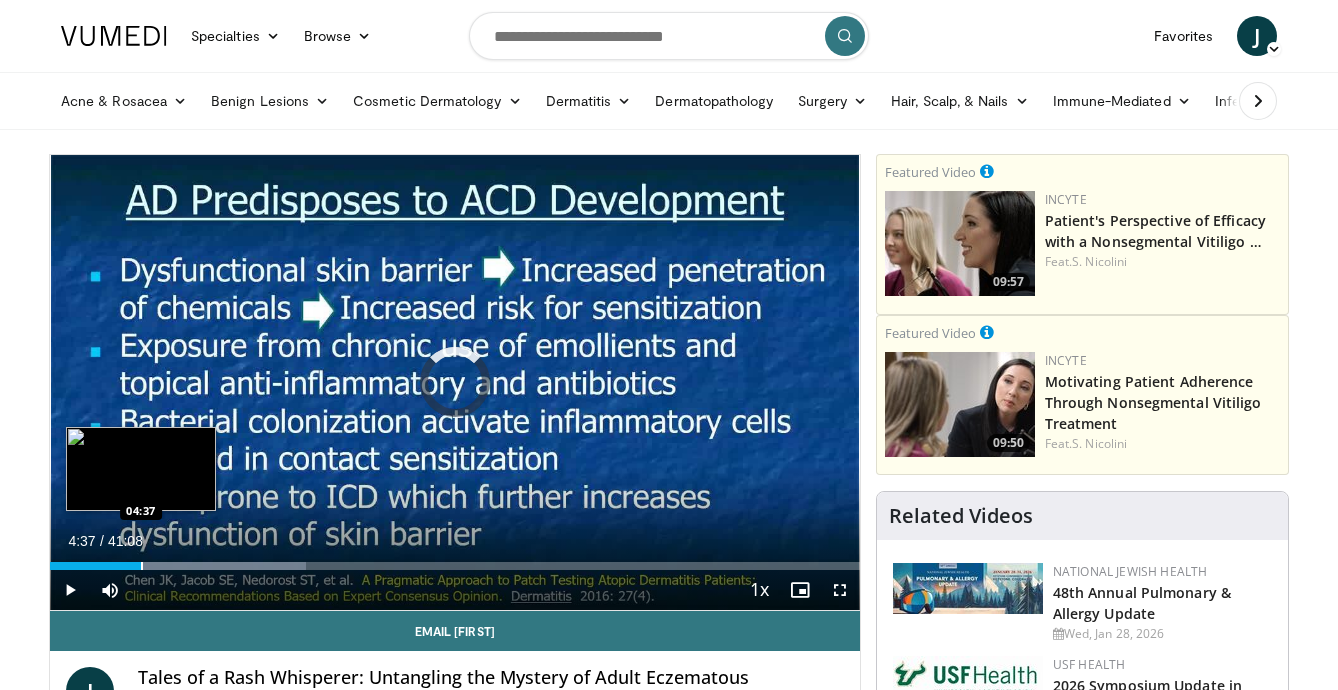 click at bounding box center (142, 566) 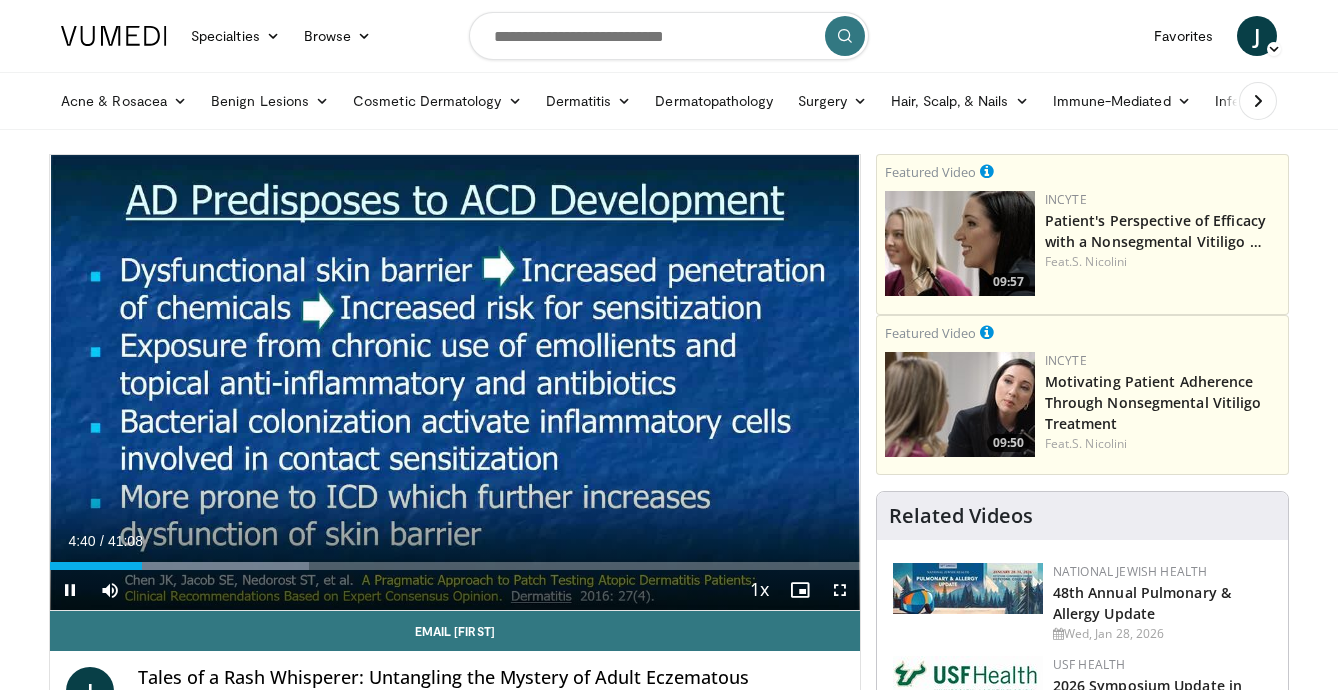 click on "Current Time  [TIME] / Duration  [TIME] Pause Skip Backward Skip Forward Mute Loaded :  [PERCENTAGE]% [TIME] [TIME] Stream Type  LIVE Seek to live, currently behind live LIVE   1x Playback Rate 0.5x 0.75x 1x , selected 1.25x 1.5x 1.75x 2x Chapters Chapters Descriptions descriptions off , selected Captions captions off , selected Audio Track en (Main) , selected Fullscreen Enable picture-in-picture mode" at bounding box center (455, 590) 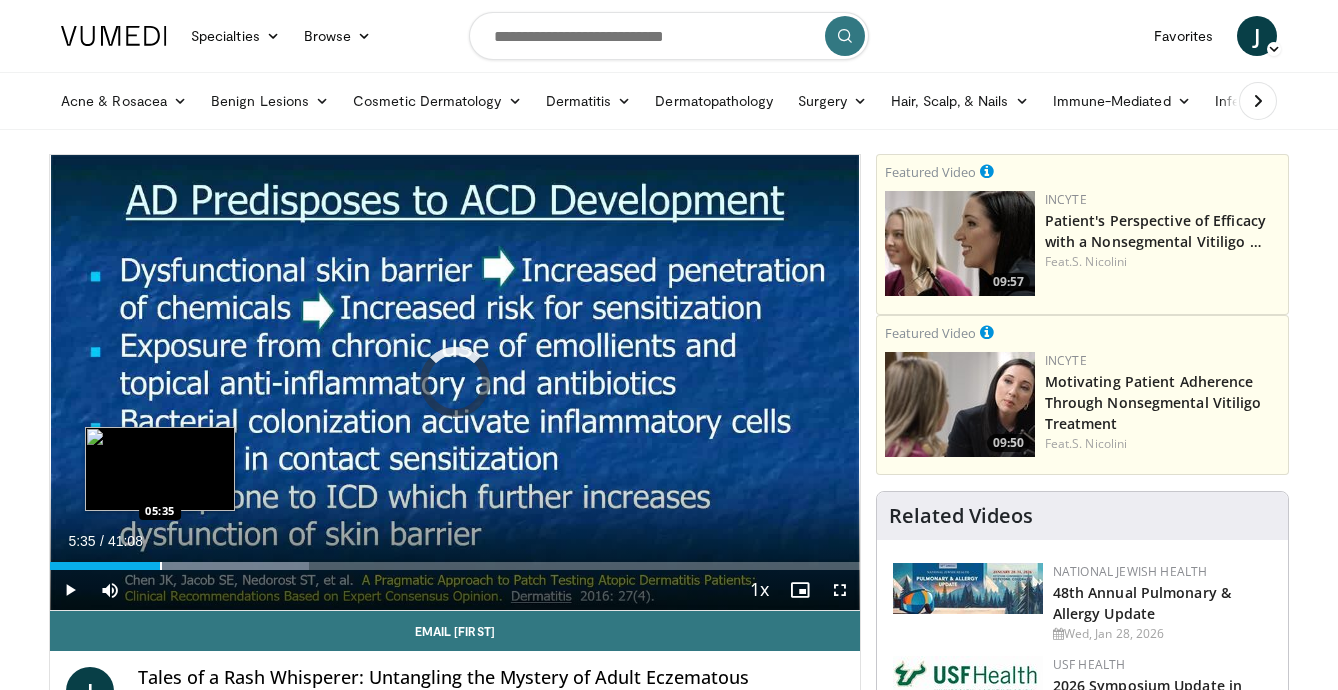 click at bounding box center [161, 566] 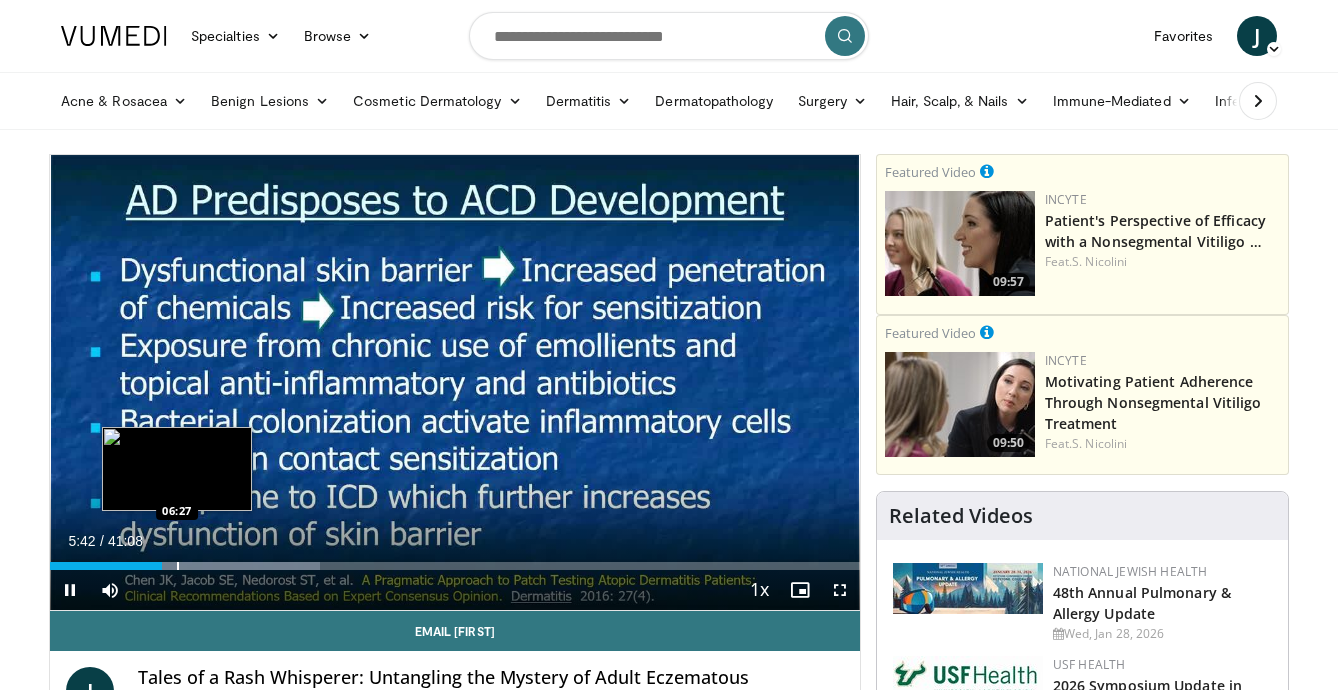 click at bounding box center (178, 566) 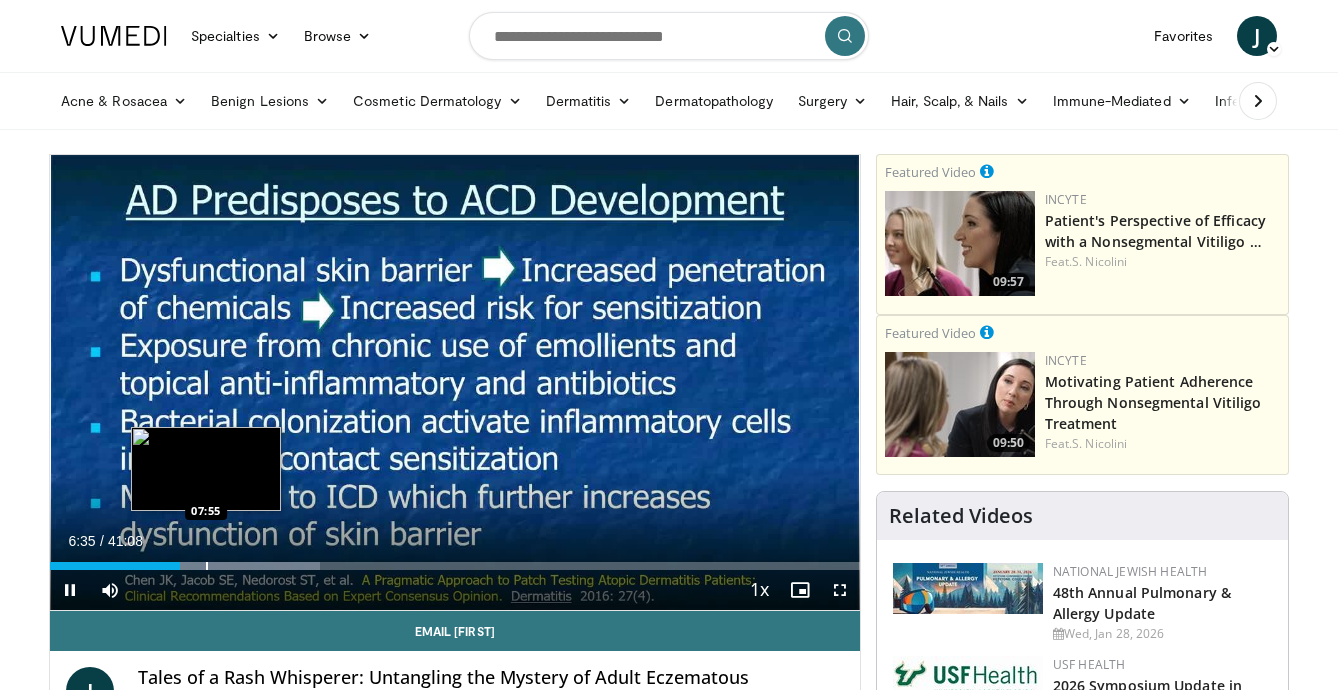 click at bounding box center (207, 566) 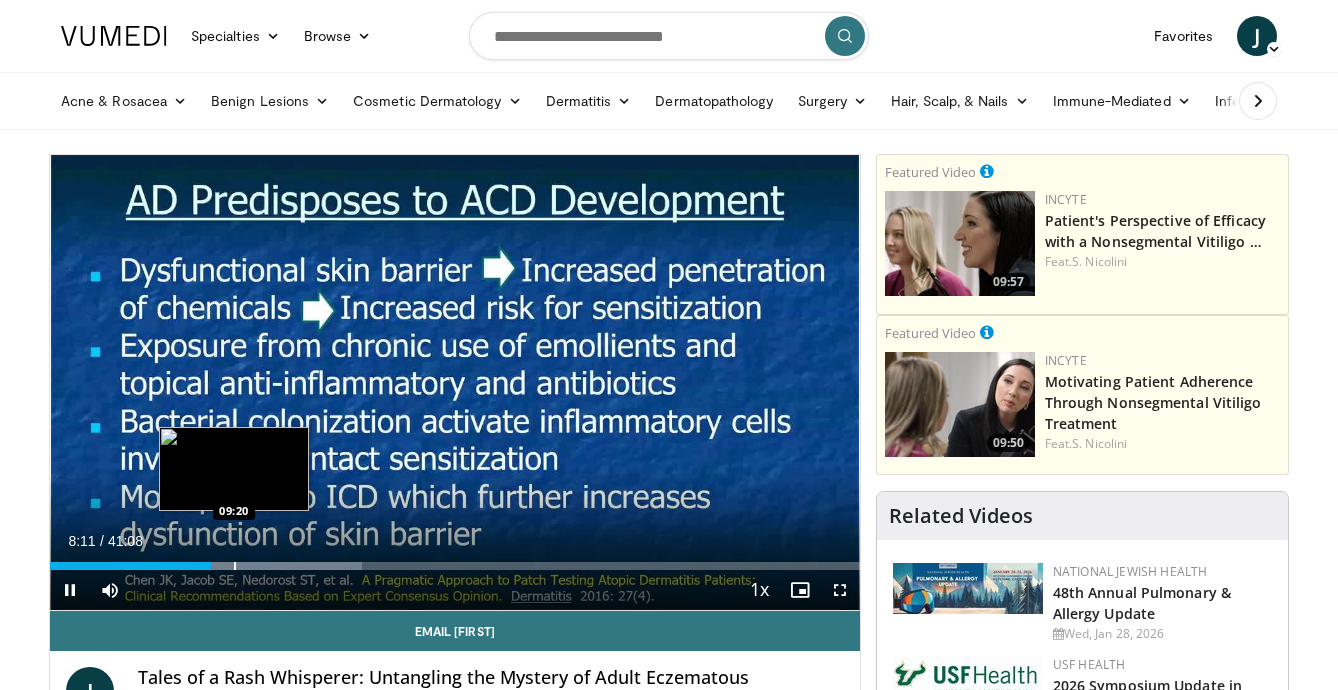 click at bounding box center (235, 566) 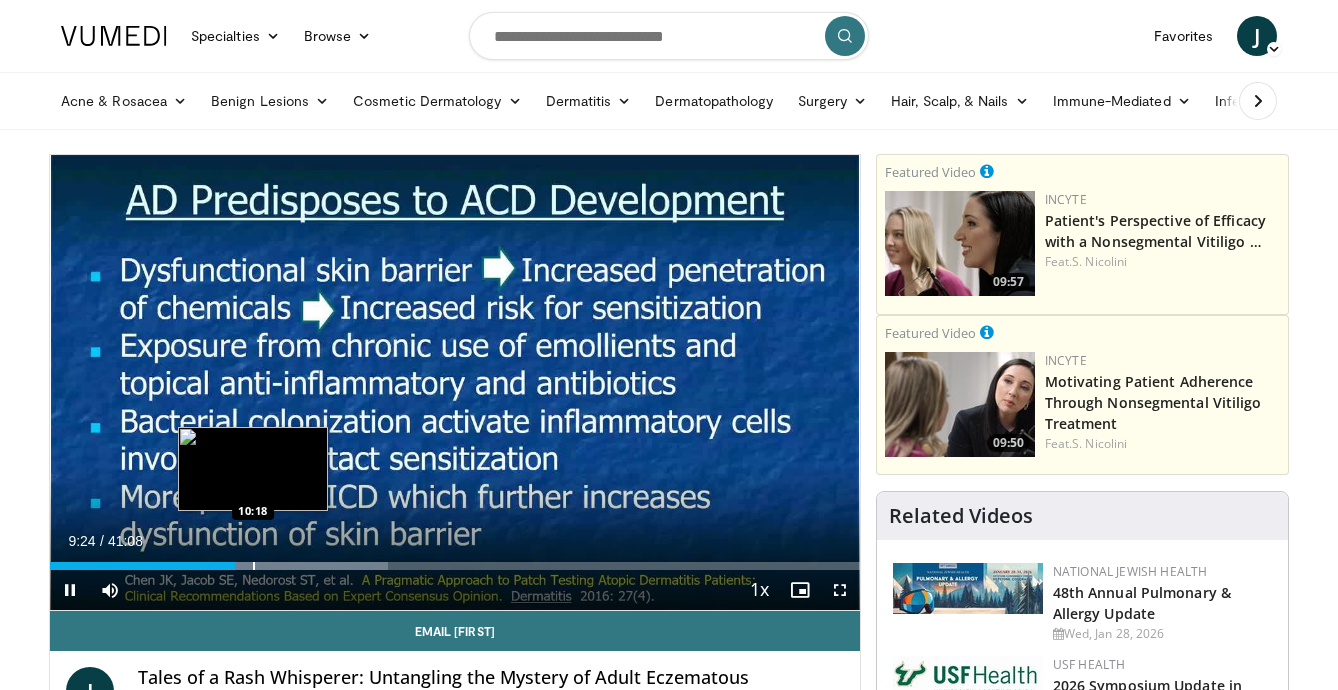 click at bounding box center (254, 566) 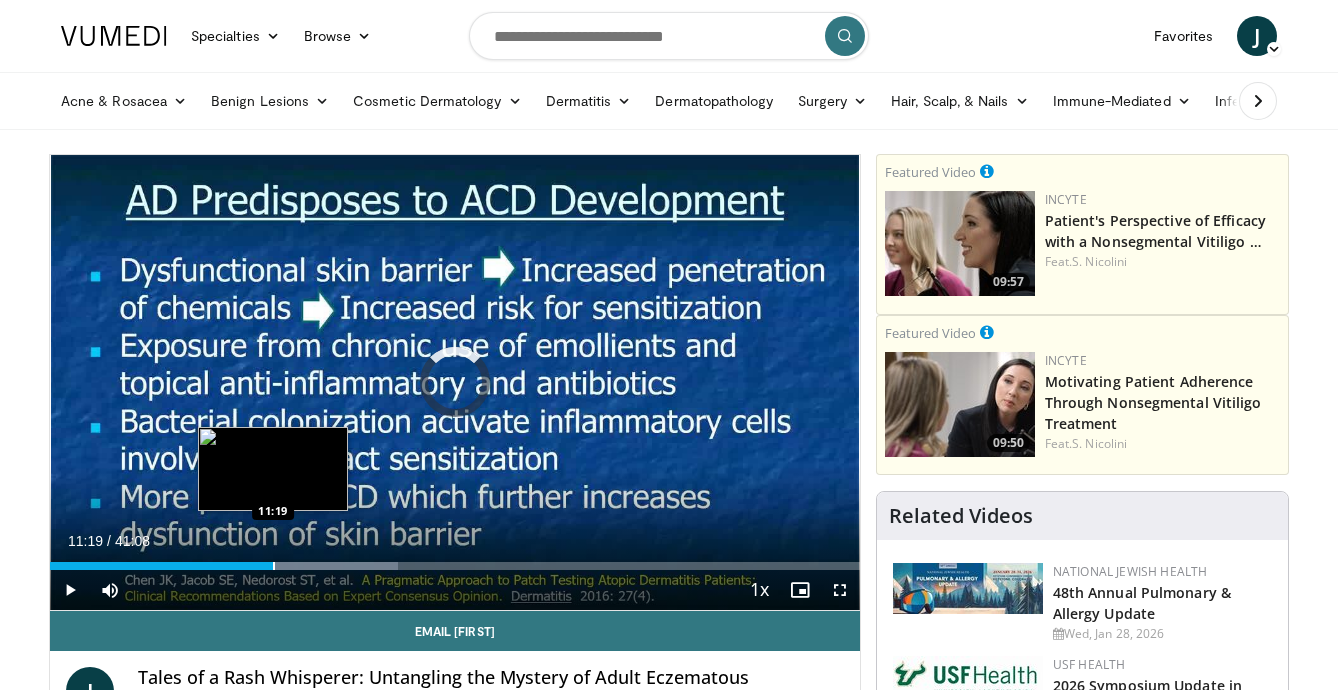 click at bounding box center (274, 566) 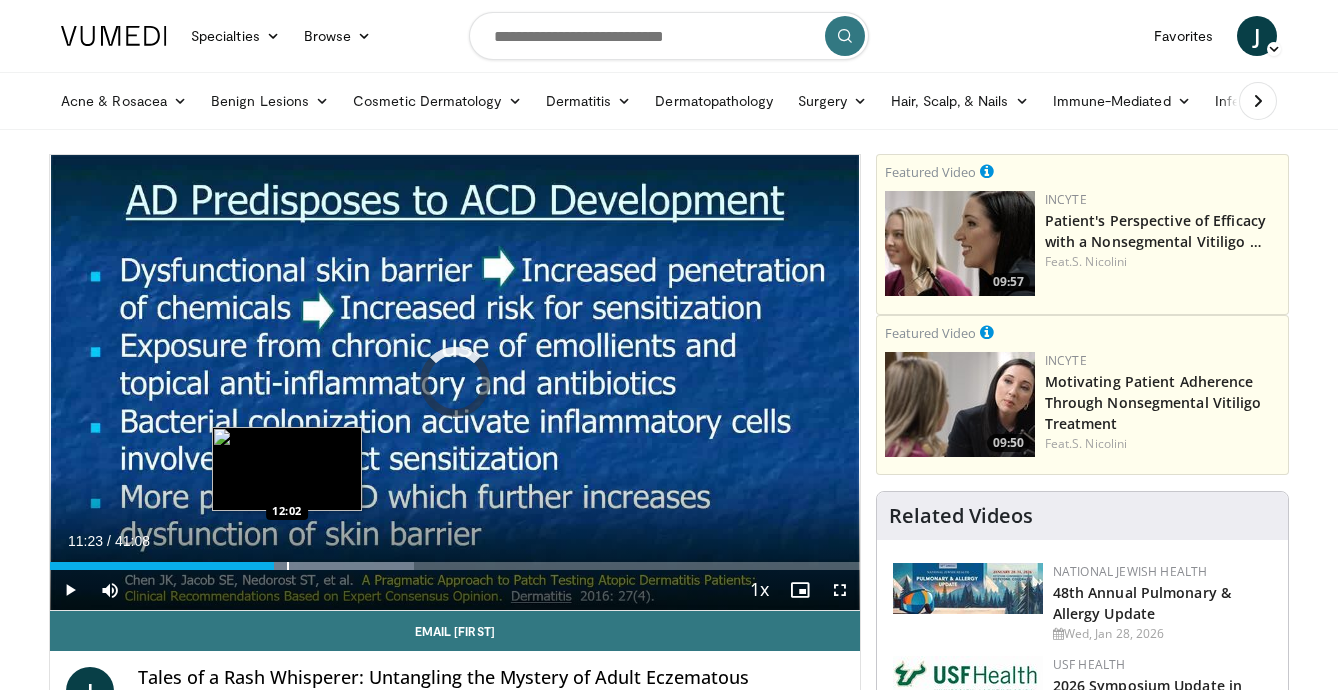 click at bounding box center (288, 566) 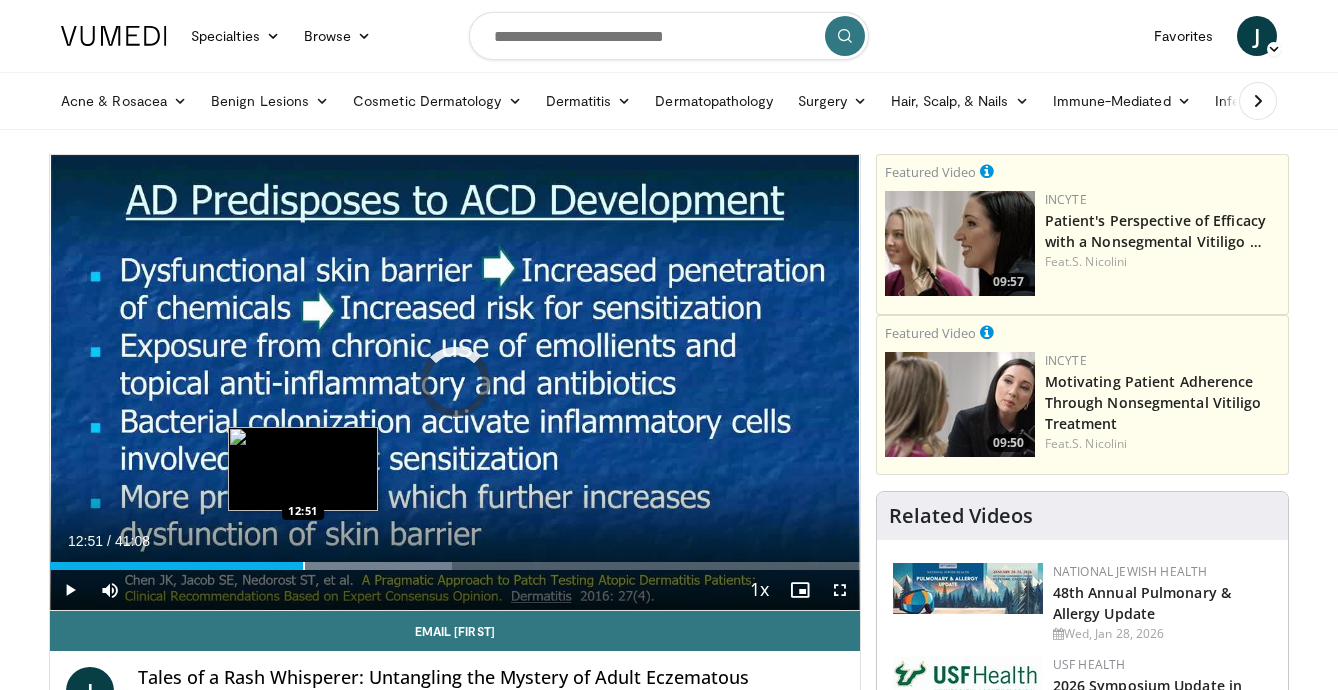 click at bounding box center (304, 566) 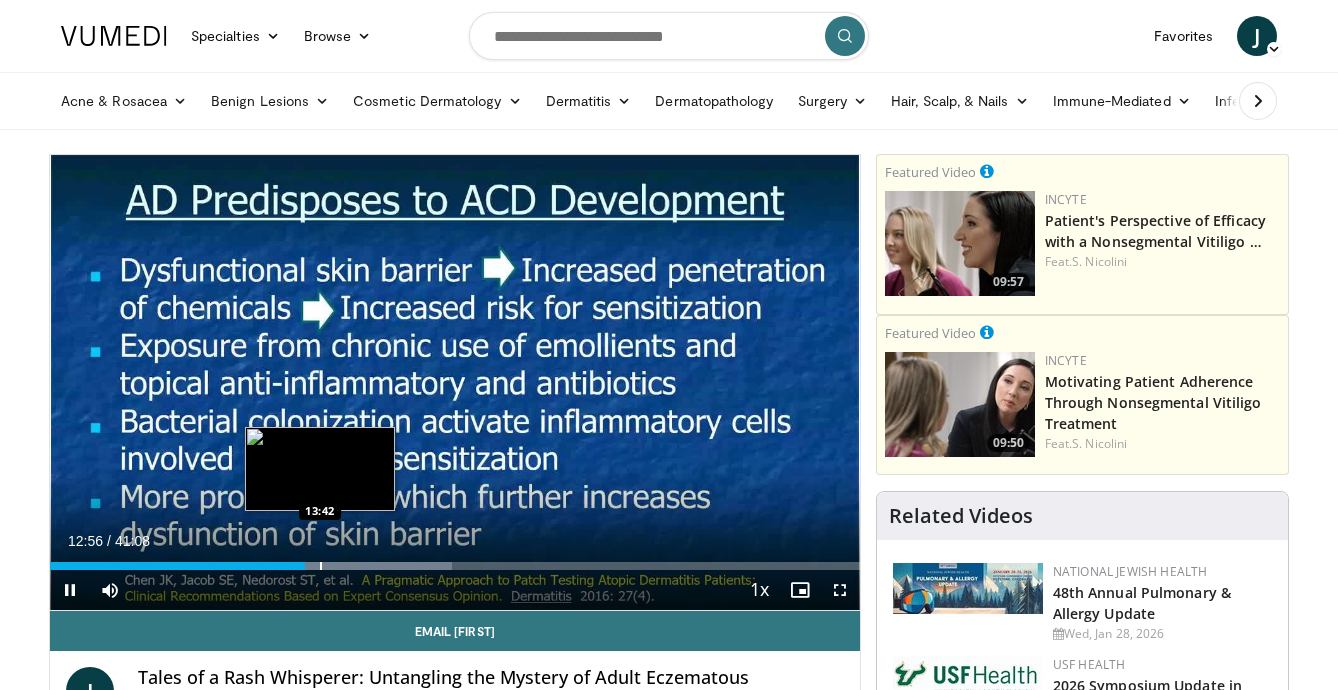 click at bounding box center [321, 566] 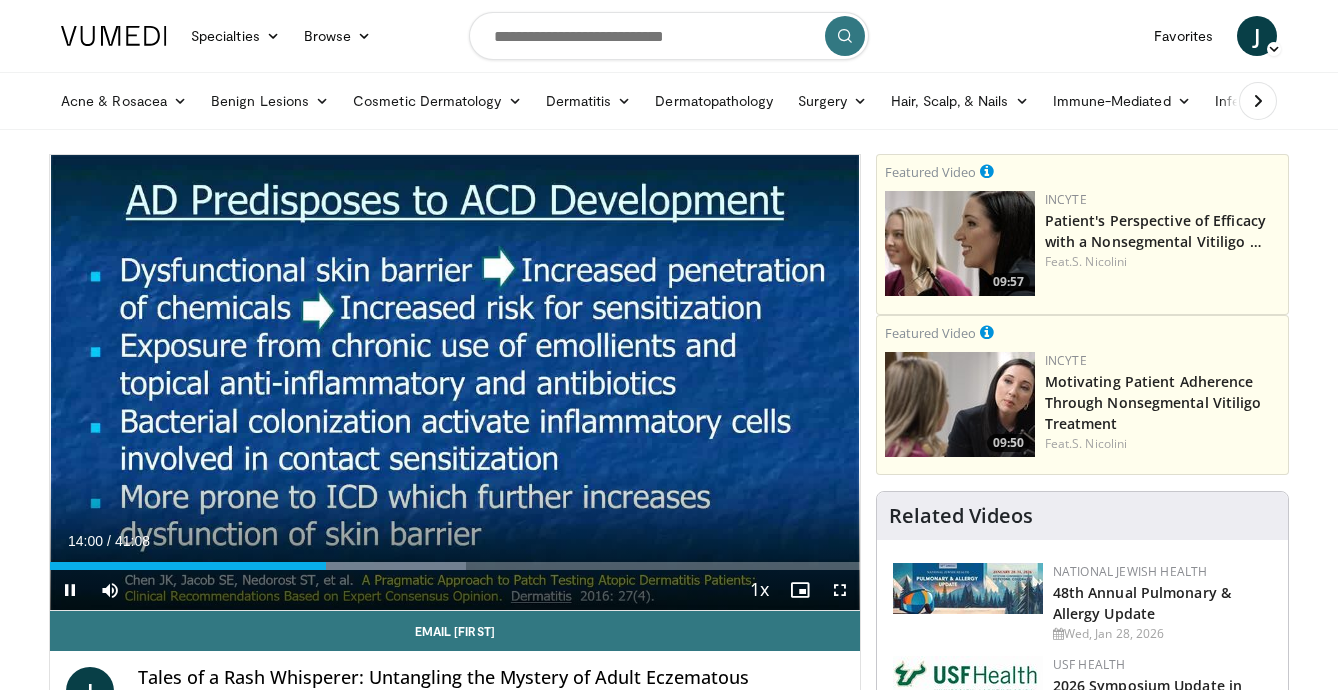 click on "Current Time  [TIME] / Duration  [TIME] Pause Skip Backward Skip Forward Mute Loaded :  [PERCENTAGE]% [TIME] [TIME] Stream Type  LIVE Seek to live, currently behind live LIVE   1x Playback Rate 0.5x 0.75x 1x , selected 1.25x 1.5x 1.75x 2x Chapters Chapters Descriptions descriptions off , selected Captions captions off , selected Audio Track en (Main) , selected Fullscreen Enable picture-in-picture mode" at bounding box center [455, 590] 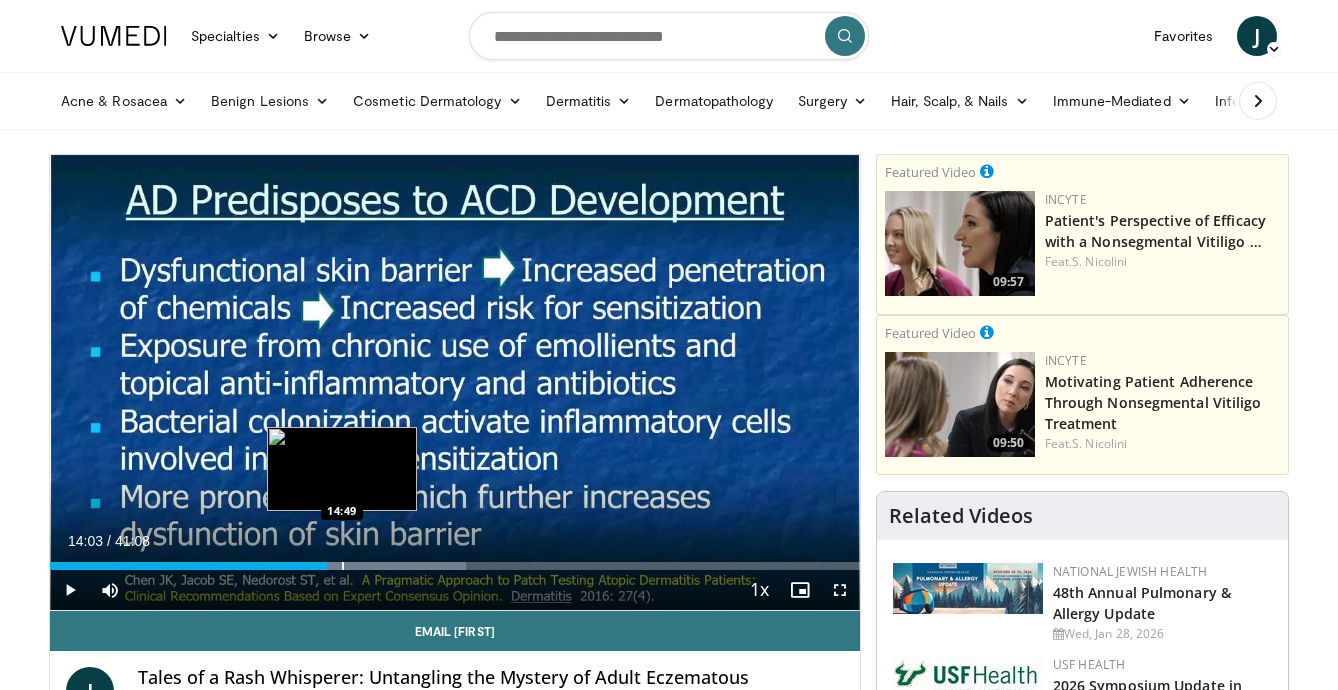 click at bounding box center [343, 566] 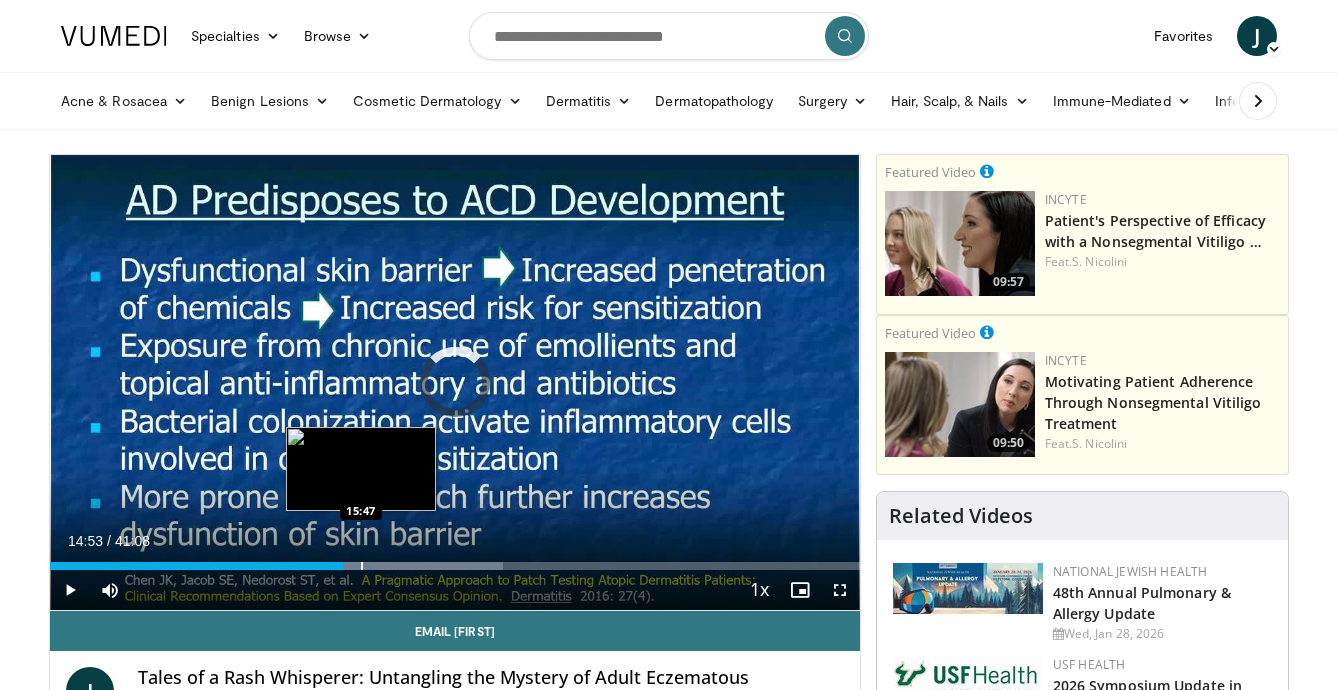 click at bounding box center [362, 566] 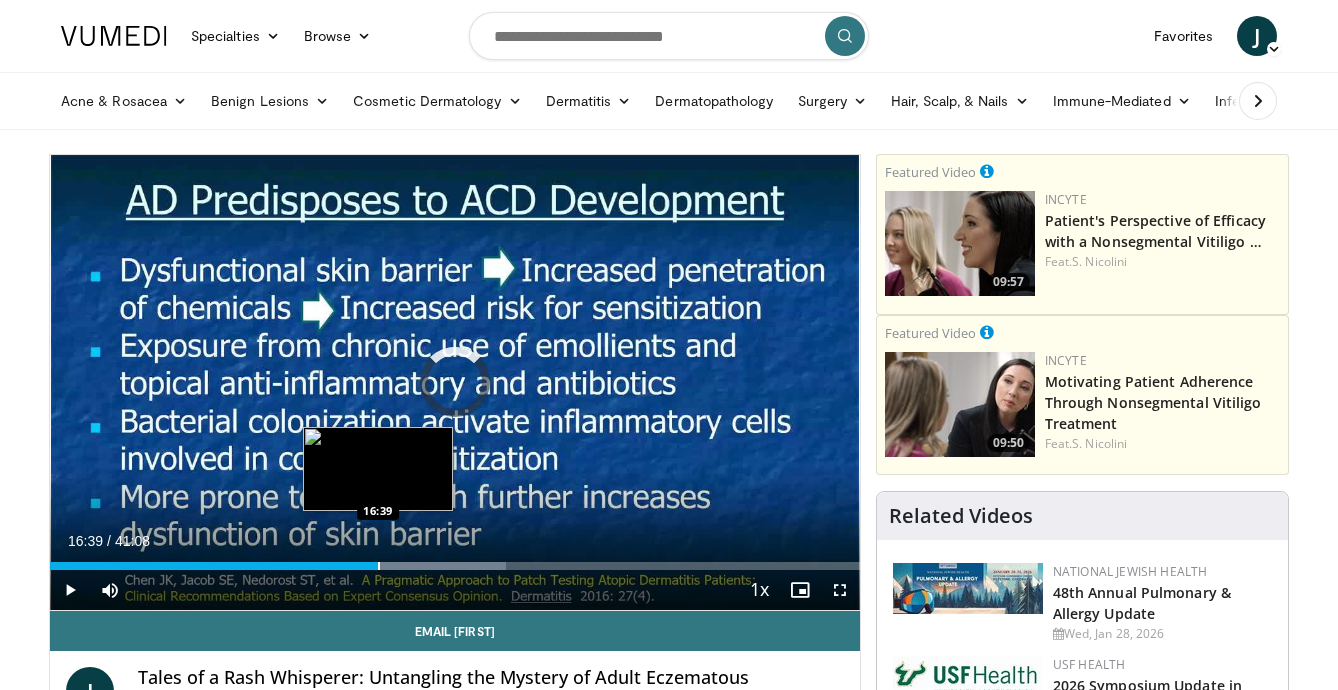 click at bounding box center (379, 566) 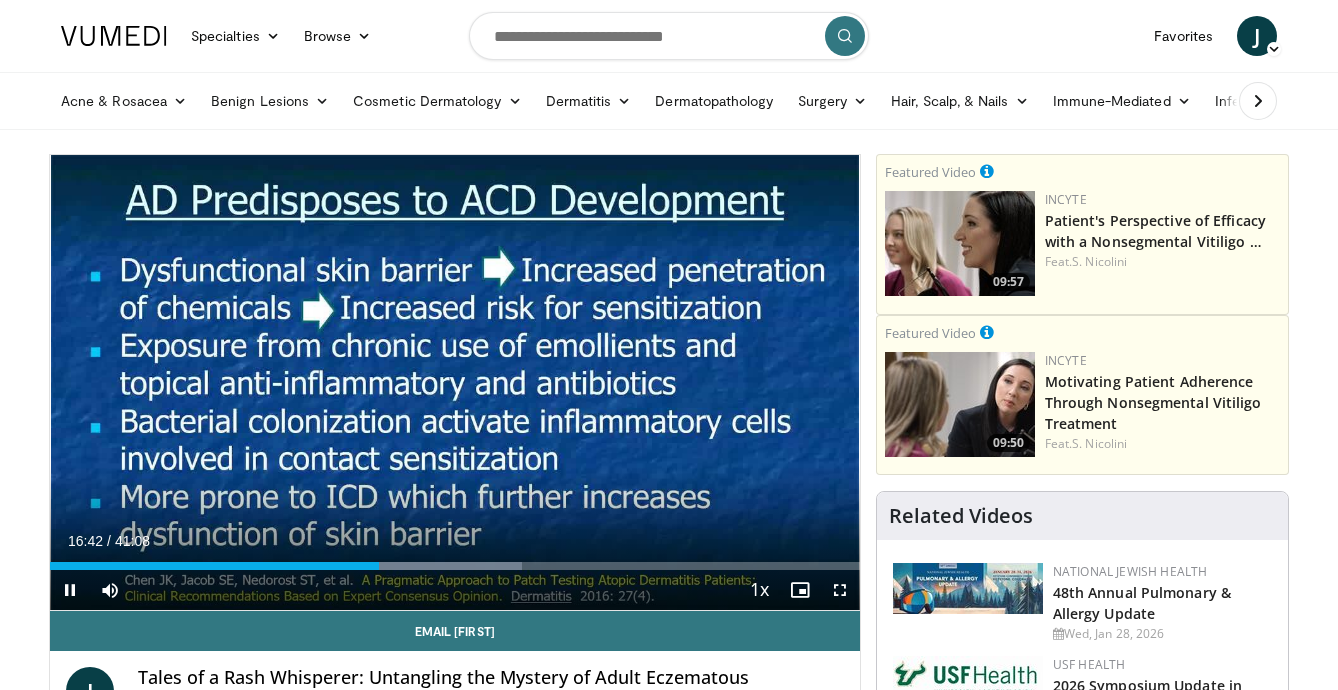 click at bounding box center [70, 590] 